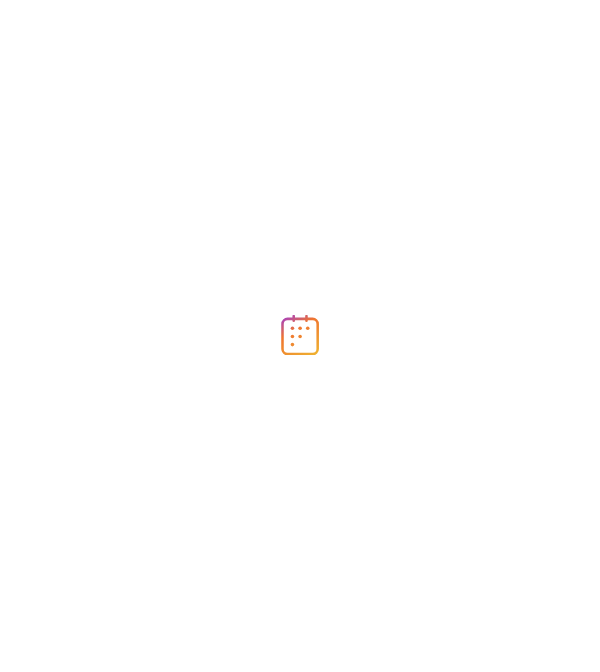 scroll, scrollTop: 0, scrollLeft: 0, axis: both 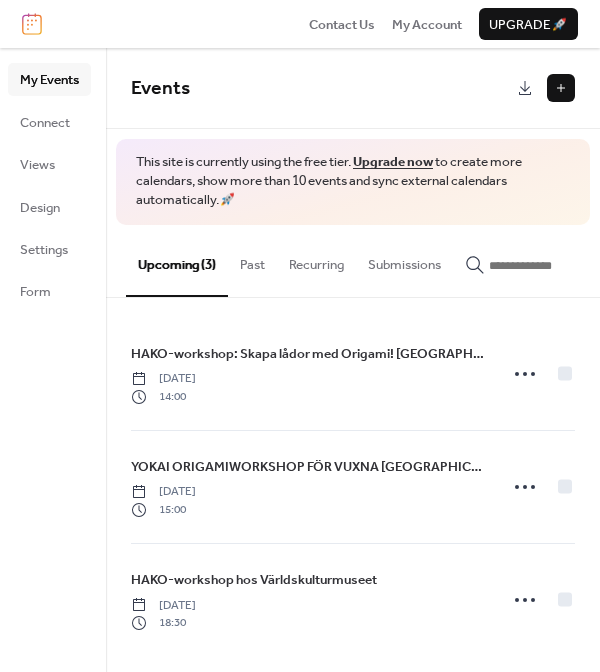 click at bounding box center (561, 88) 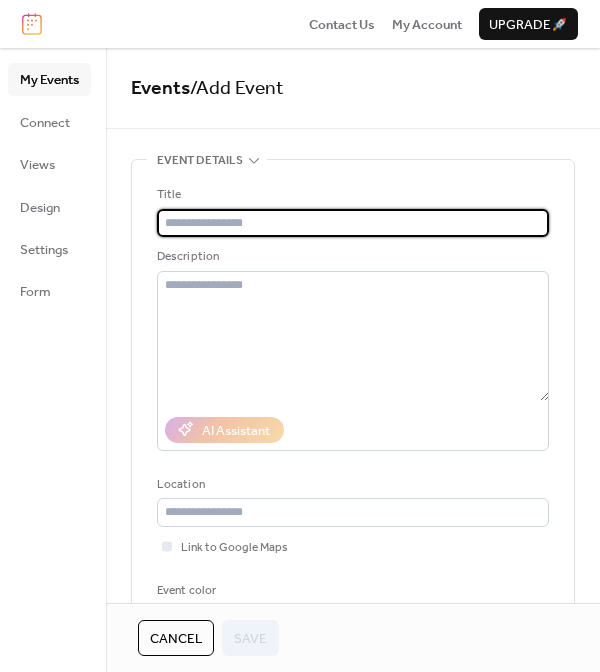 paste on "**********" 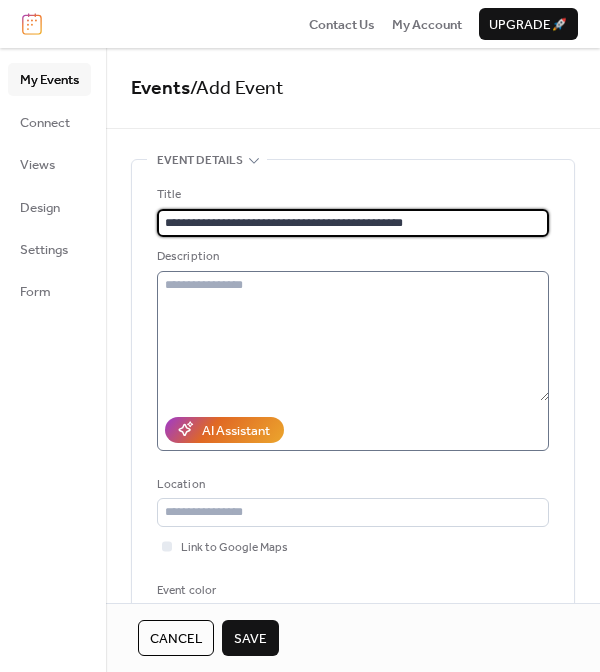 type on "**********" 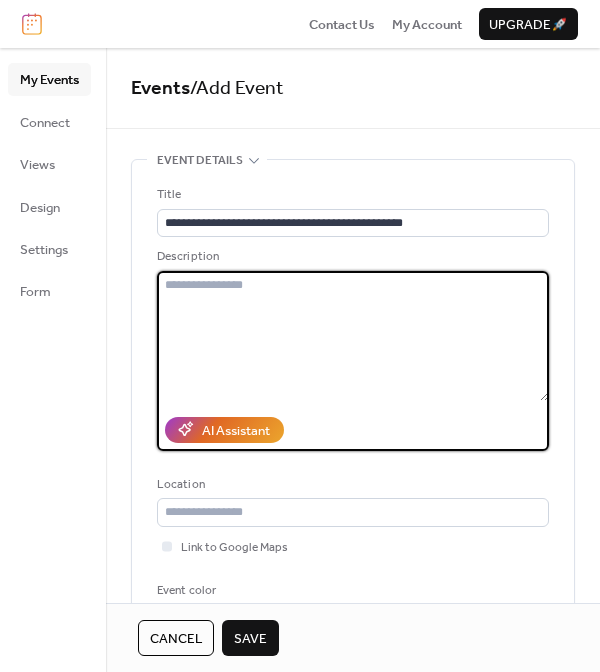 click at bounding box center [353, 336] 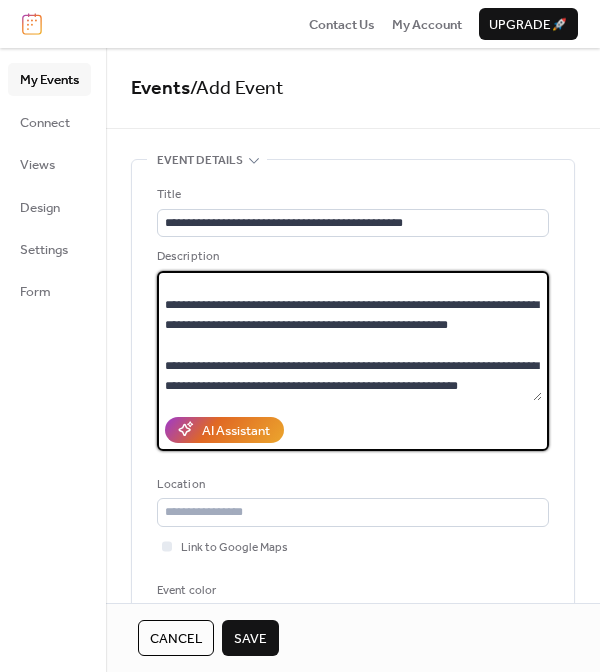 scroll, scrollTop: 38, scrollLeft: 0, axis: vertical 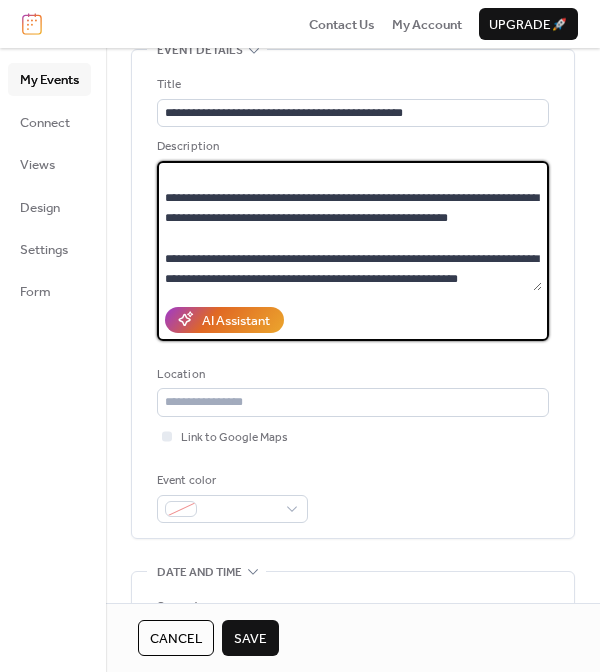 drag, startPoint x: 517, startPoint y: 277, endPoint x: 201, endPoint y: 261, distance: 316.40482 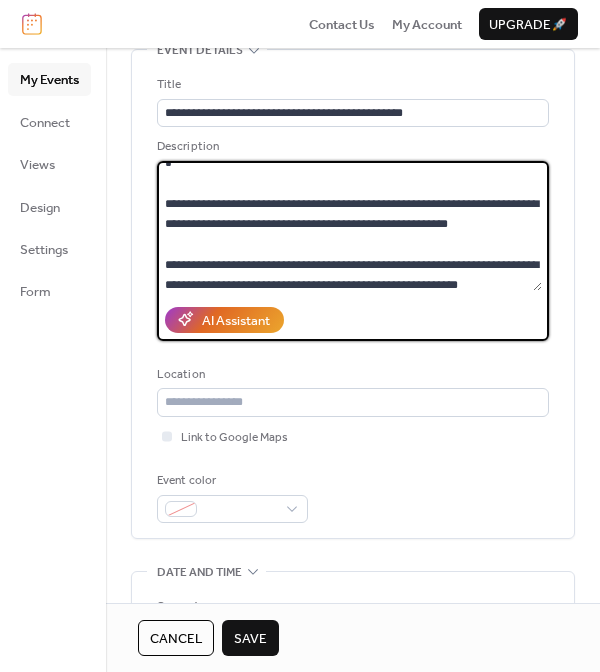 drag, startPoint x: 517, startPoint y: 228, endPoint x: 160, endPoint y: 206, distance: 357.67722 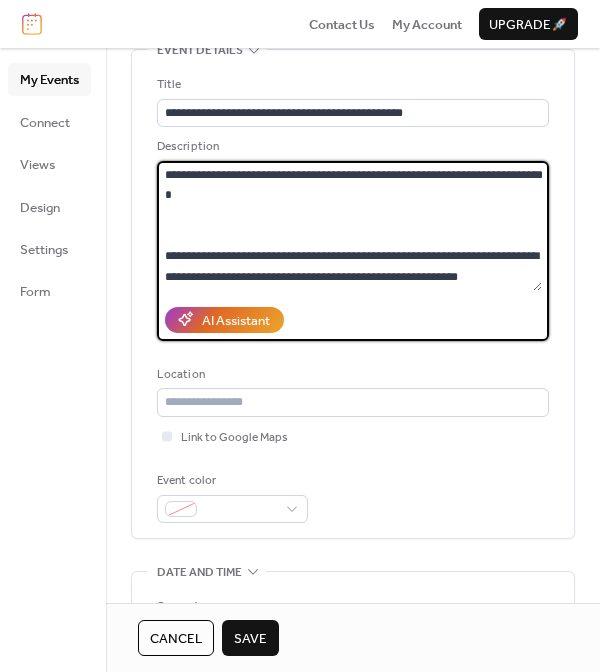 scroll, scrollTop: 0, scrollLeft: 0, axis: both 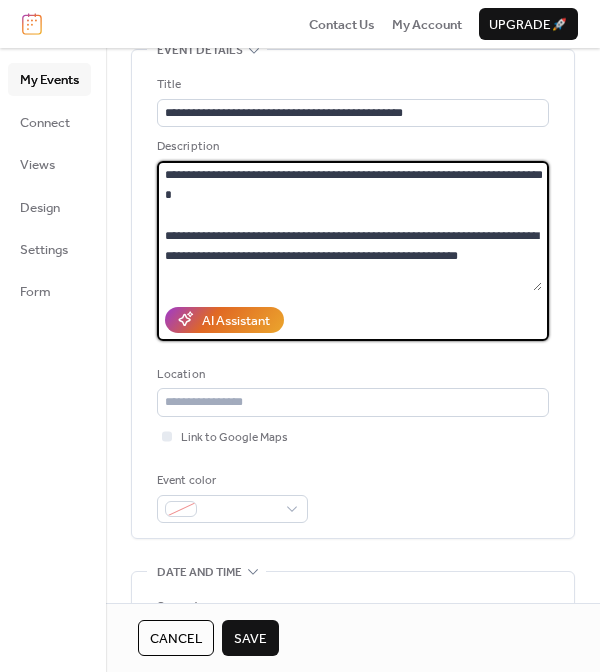 click on "**********" at bounding box center (349, 226) 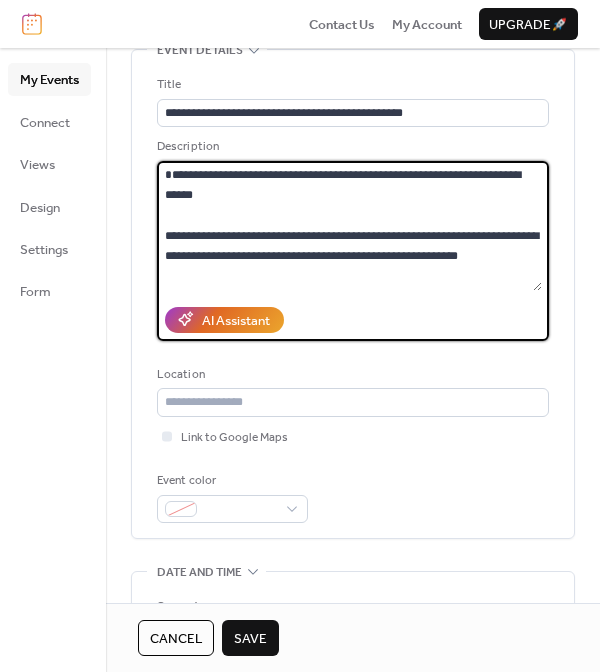 click on "**********" at bounding box center (349, 226) 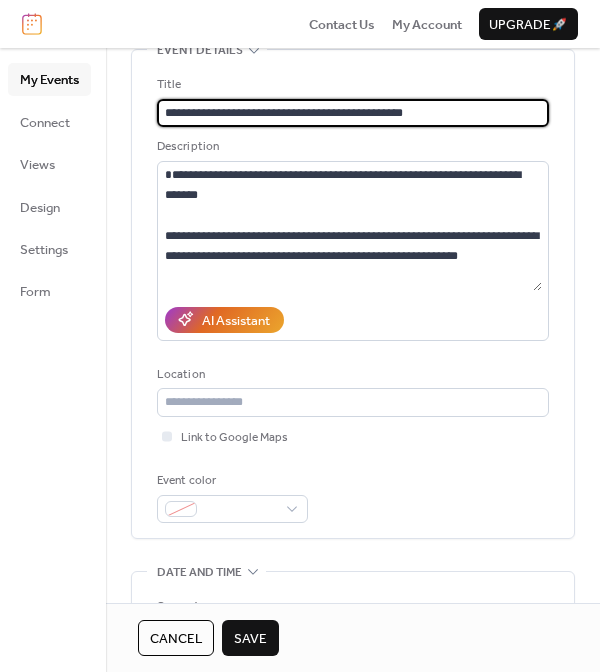 click on "**********" at bounding box center [353, 113] 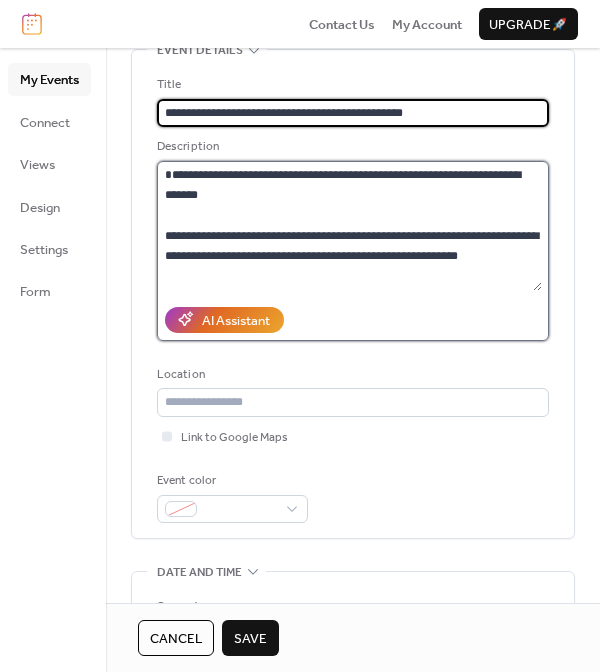 click on "**********" at bounding box center [349, 226] 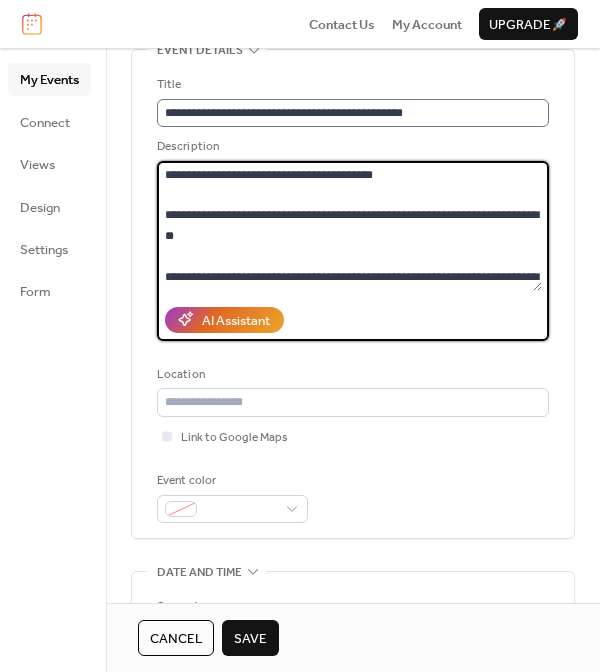 type on "**********" 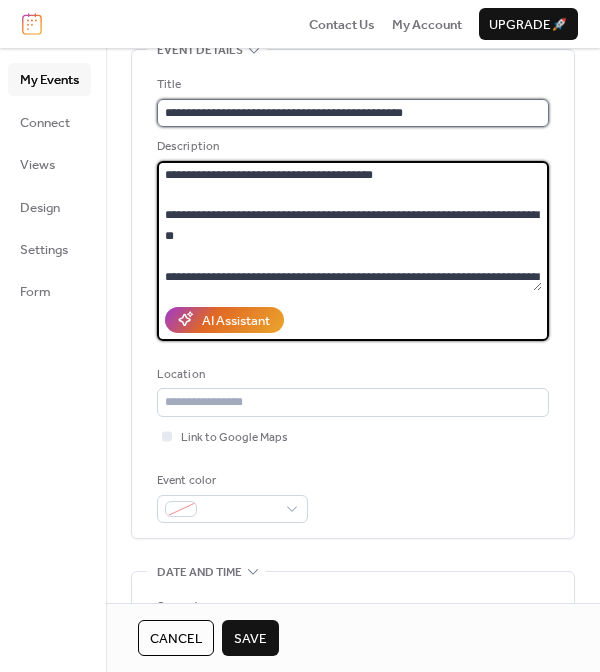 click on "**********" at bounding box center (353, 113) 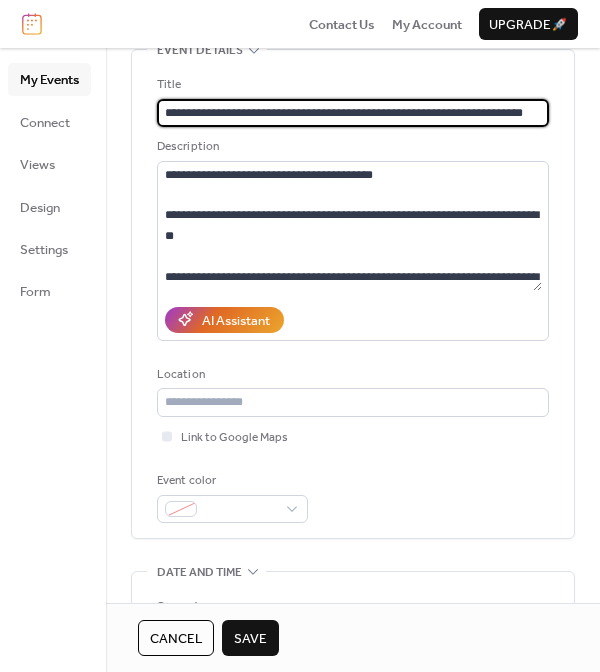 click on "**********" at bounding box center (353, 113) 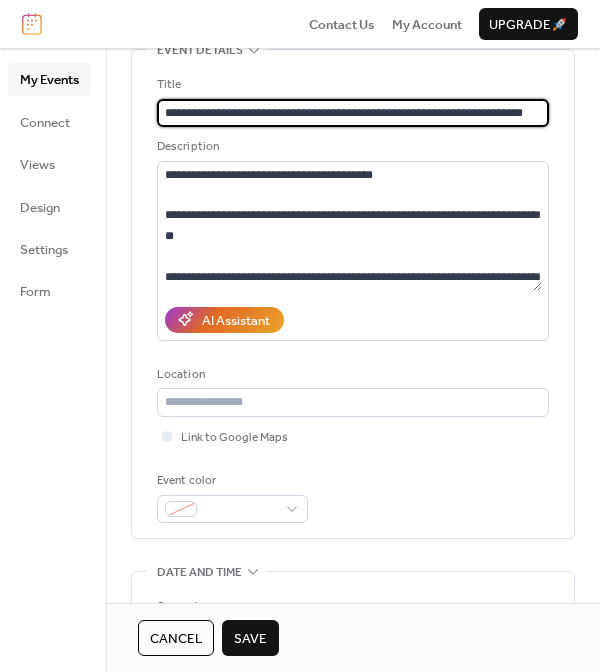 click on "**********" at bounding box center [353, 113] 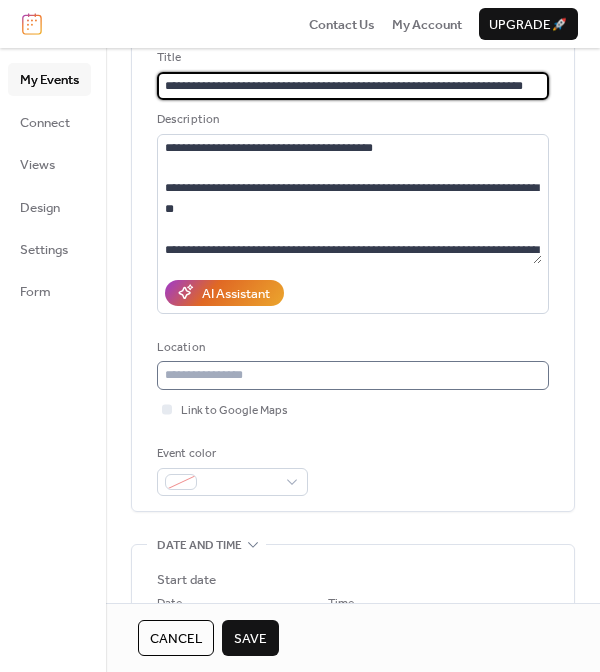 type on "**********" 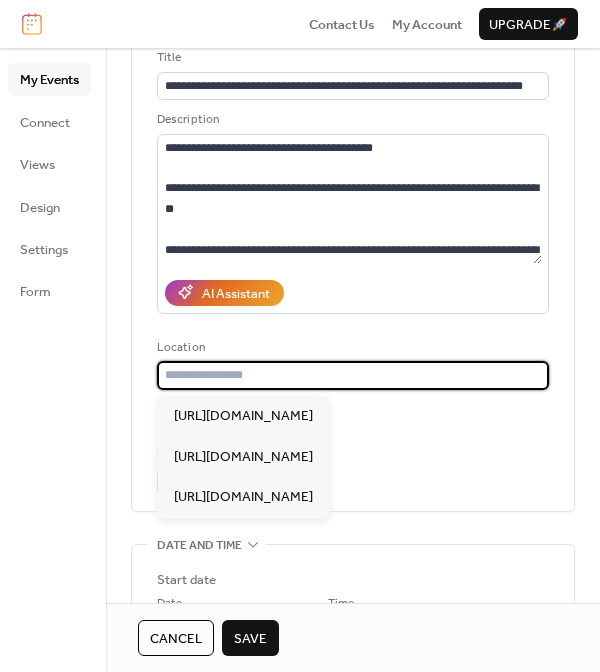 click at bounding box center (353, 375) 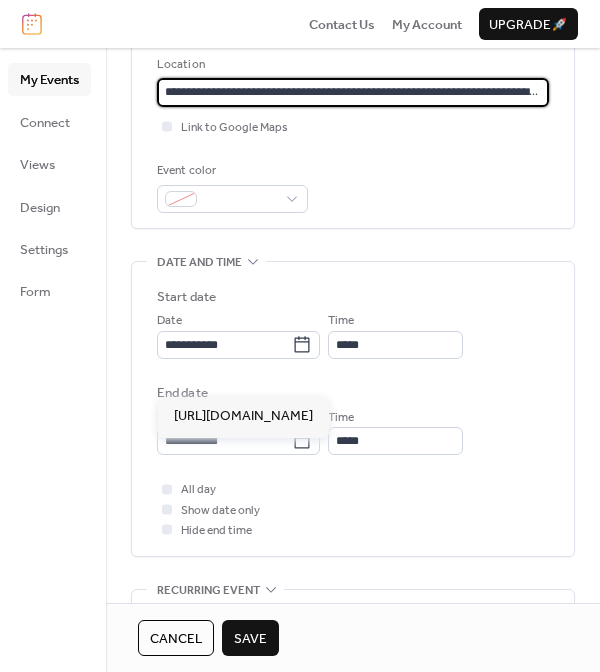 scroll, scrollTop: 448, scrollLeft: 0, axis: vertical 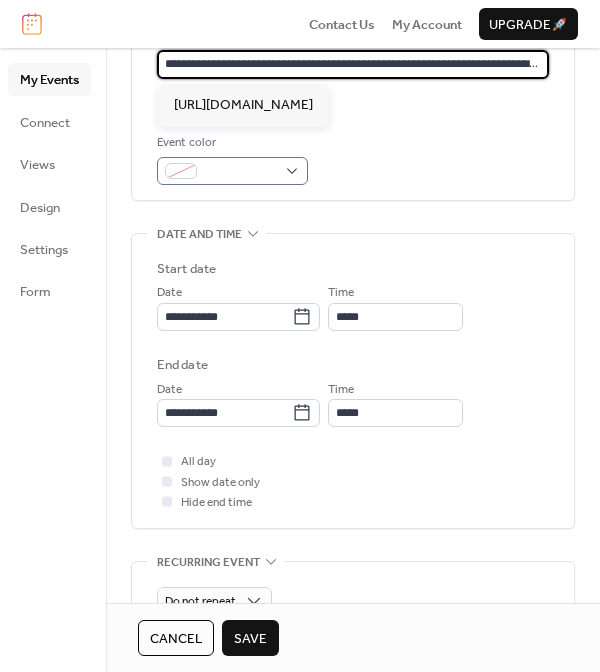 type on "**********" 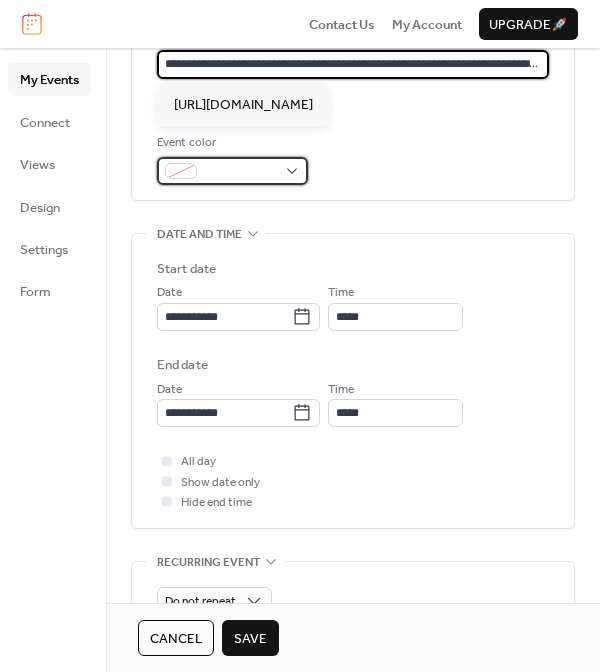 click at bounding box center [232, 171] 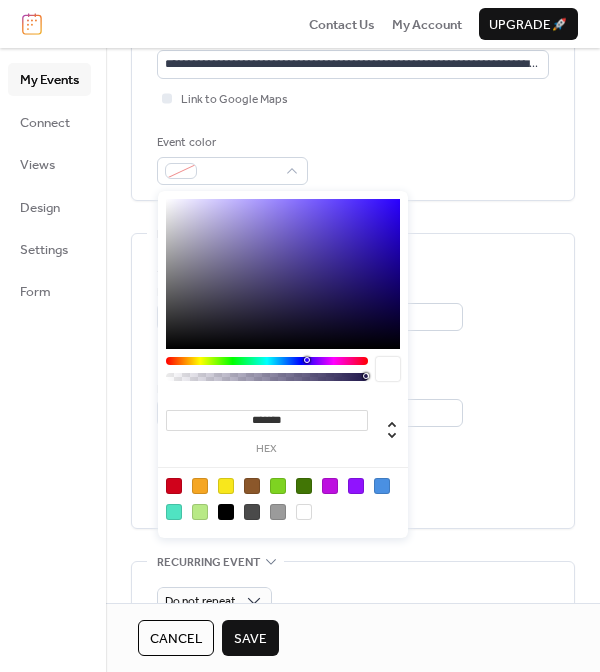 click at bounding box center [200, 486] 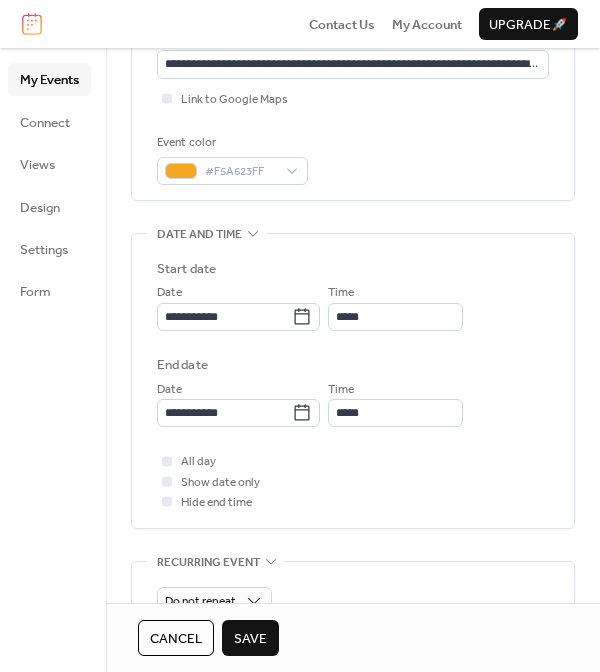 click on "**********" at bounding box center (353, 343) 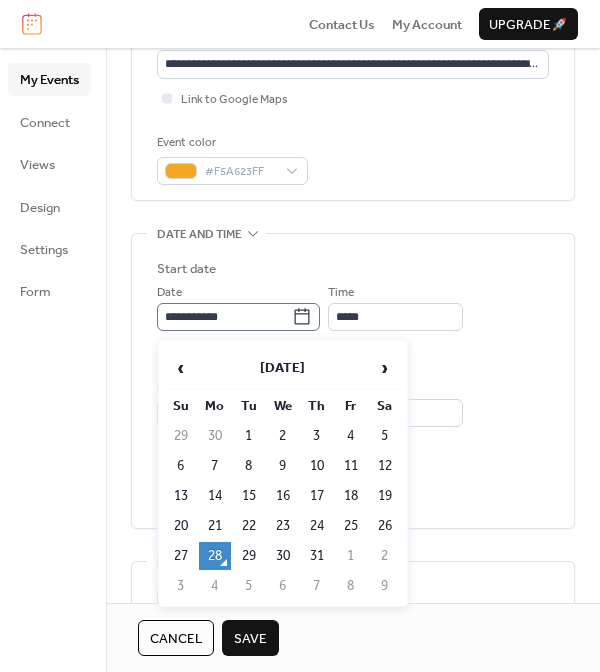 click 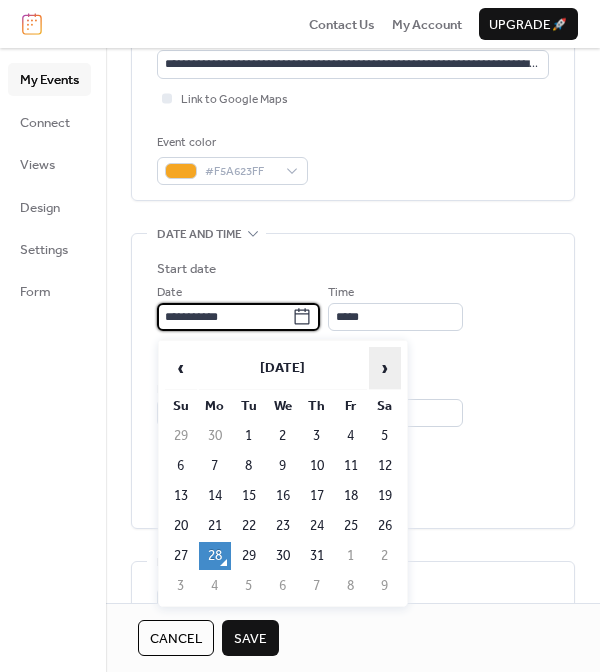 click on "›" at bounding box center [385, 368] 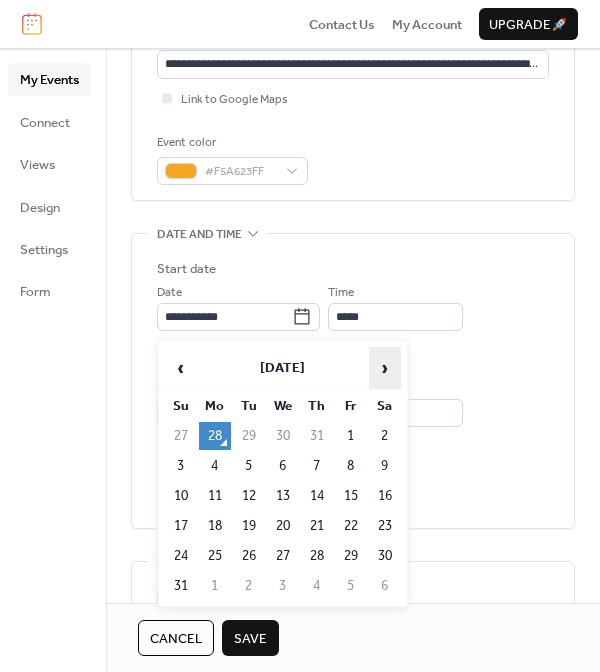 click on "›" at bounding box center (385, 368) 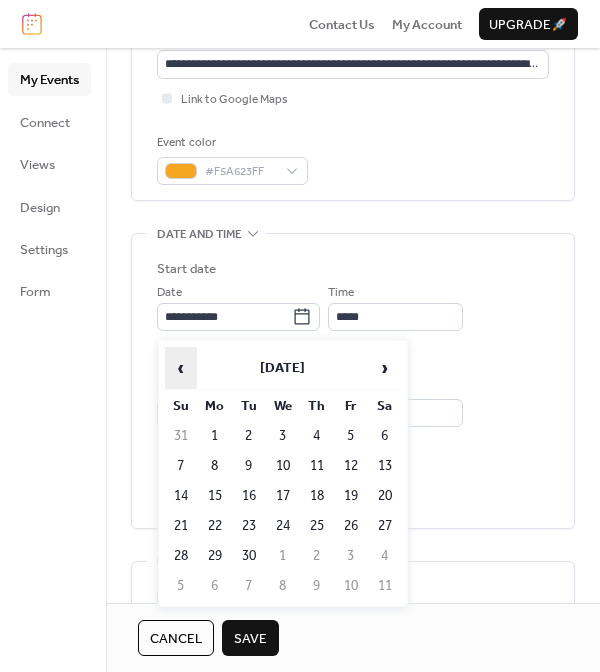 click on "‹" at bounding box center (181, 368) 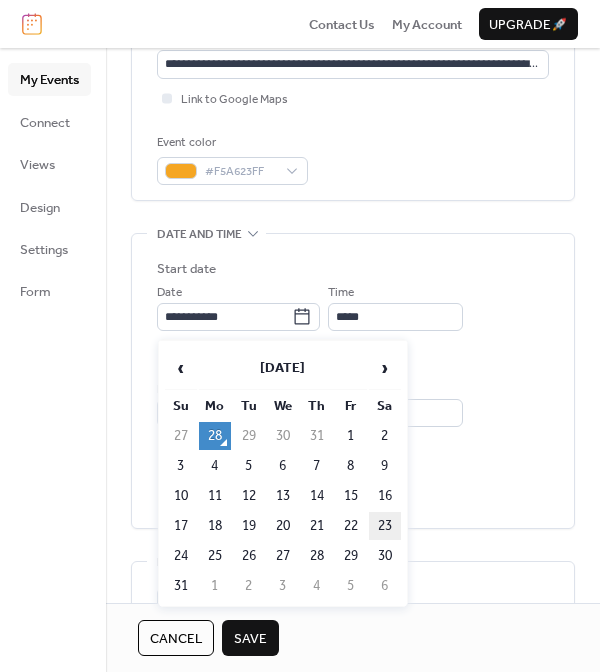 click on "23" at bounding box center [385, 526] 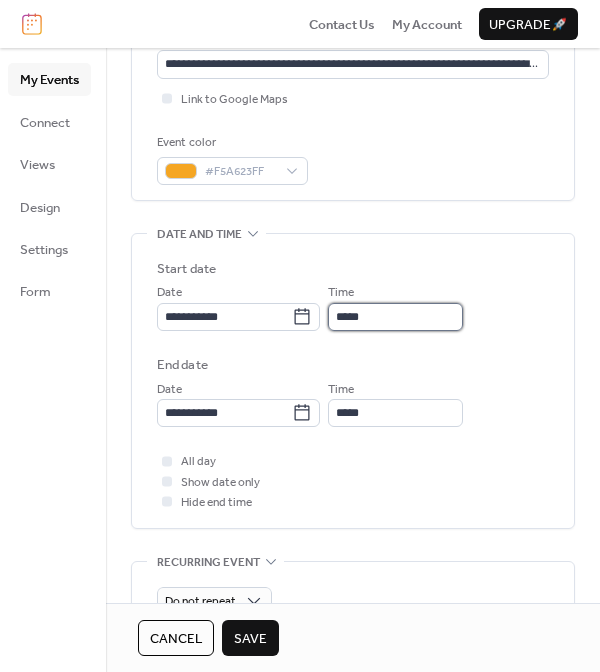 click on "*****" at bounding box center [395, 317] 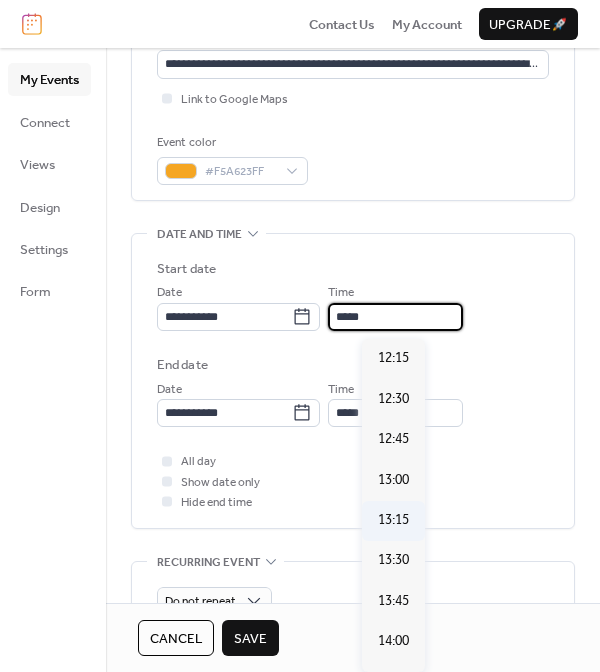 scroll, scrollTop: 1982, scrollLeft: 0, axis: vertical 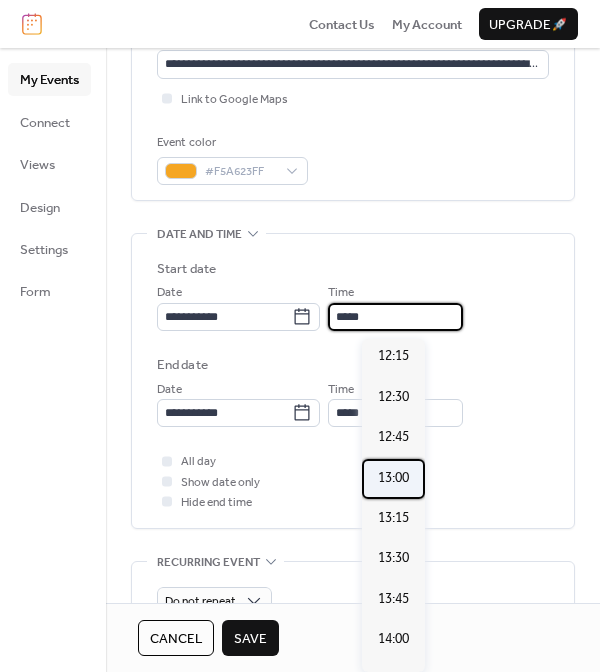 click on "13:00" at bounding box center [393, 478] 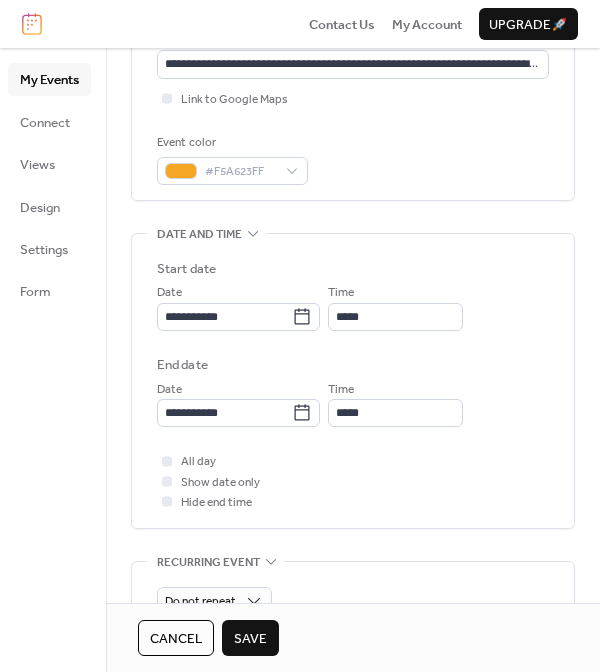 type on "*****" 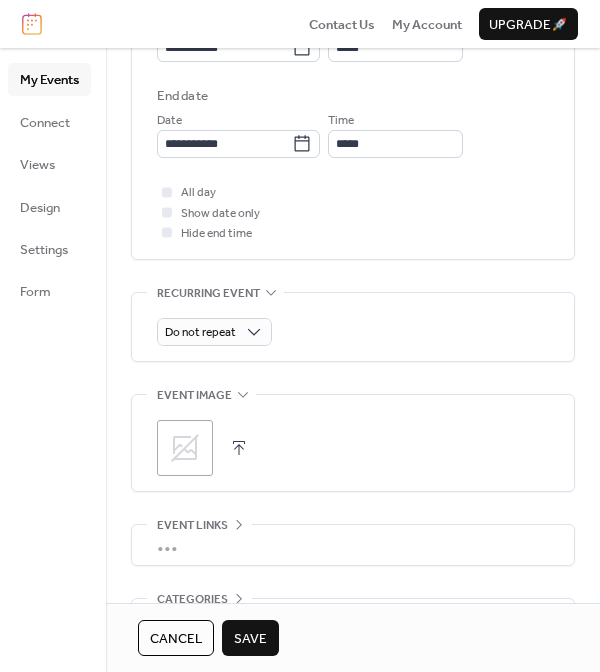scroll, scrollTop: 744, scrollLeft: 0, axis: vertical 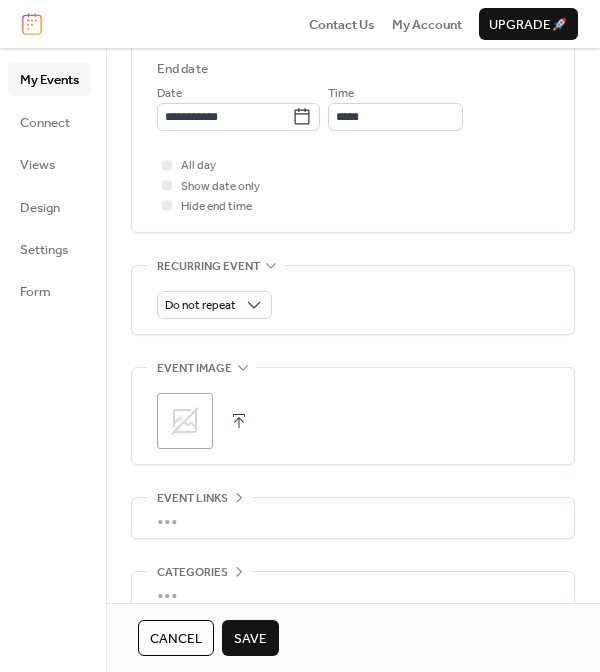 click 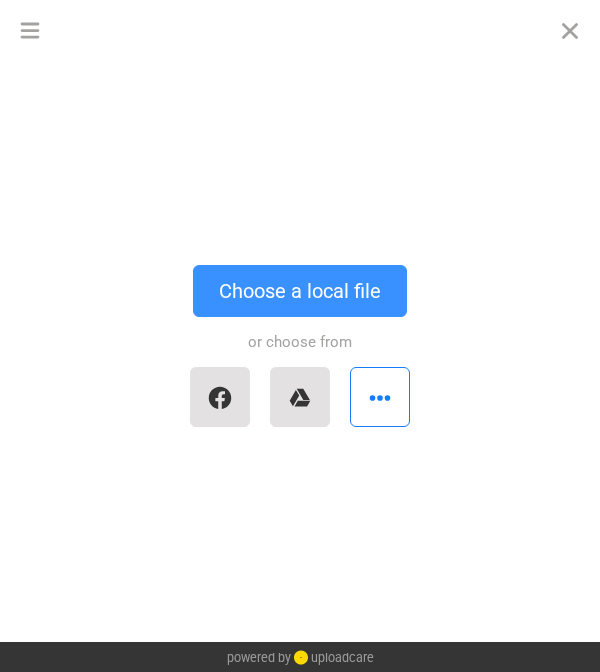 click on "Choose a local file" at bounding box center [300, 291] 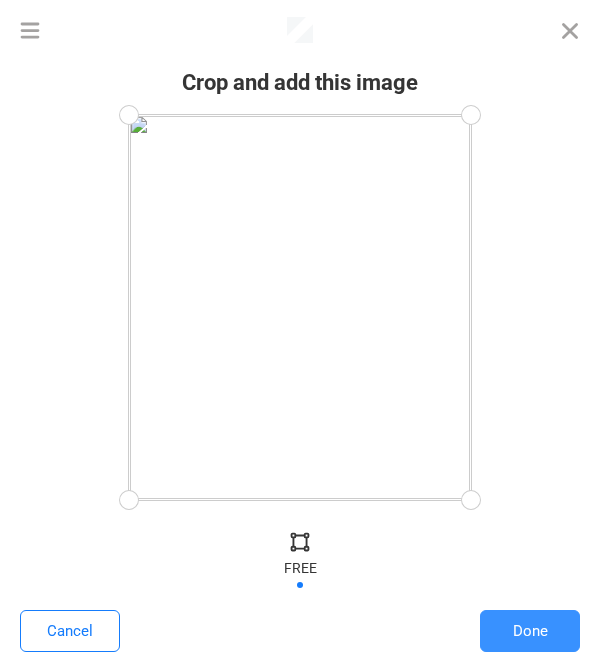 click on "Done" at bounding box center [530, 631] 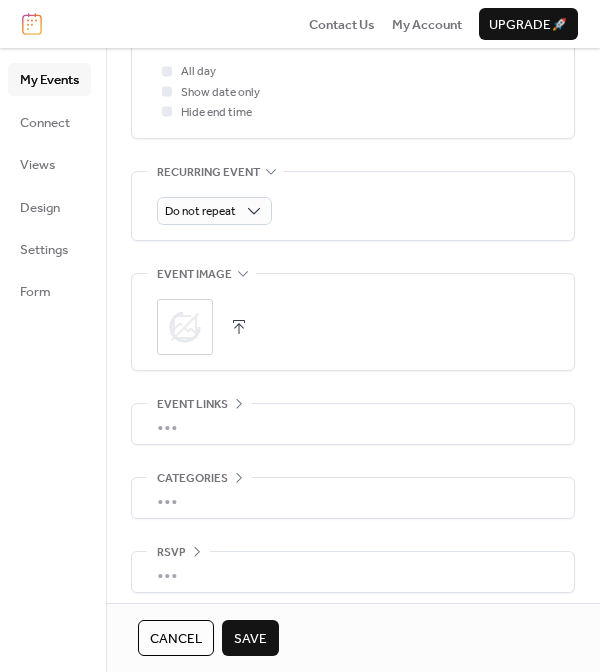 scroll, scrollTop: 852, scrollLeft: 0, axis: vertical 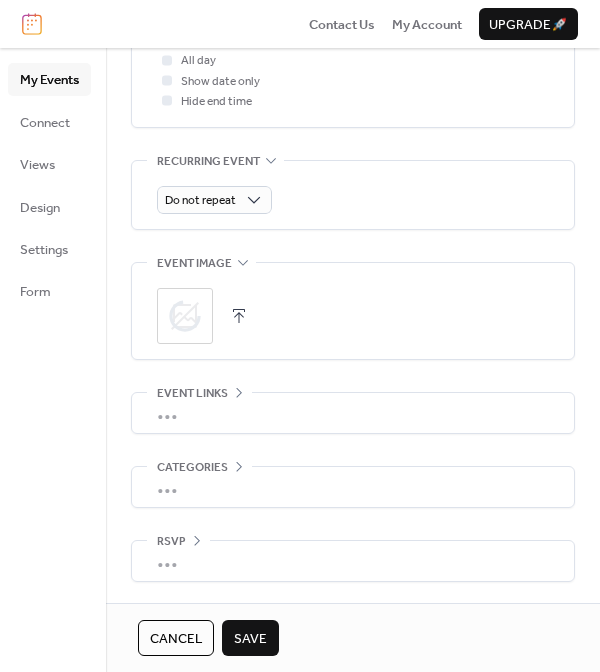 click on "•••" at bounding box center [353, 413] 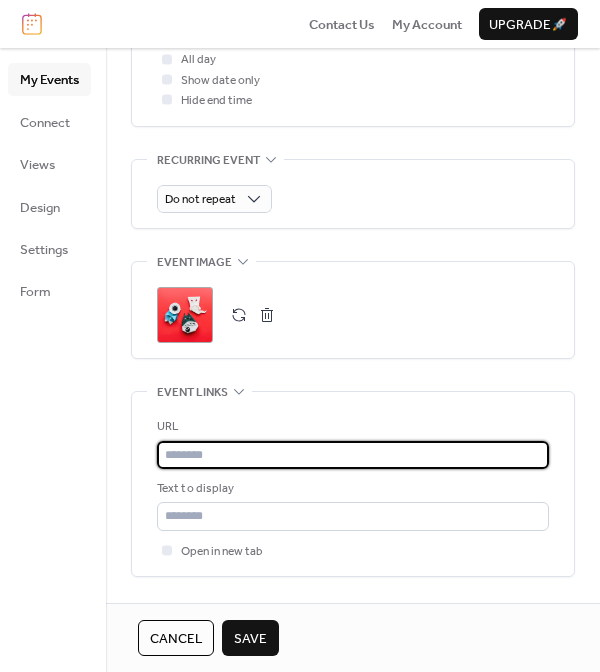 click at bounding box center [353, 455] 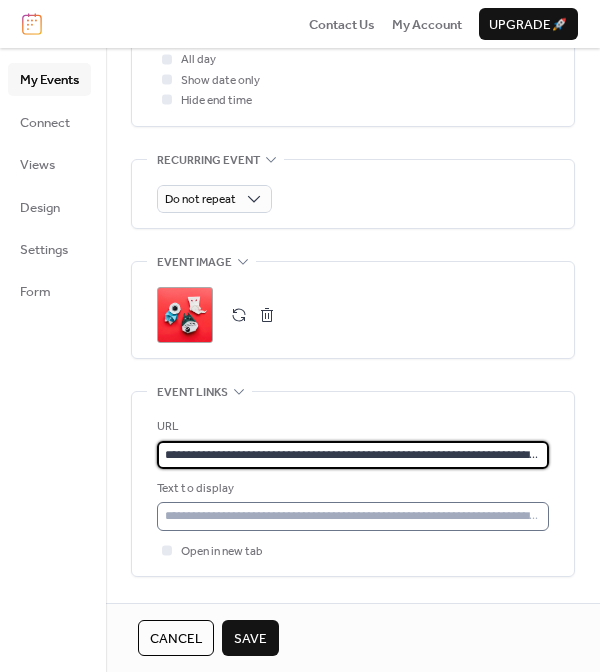 type on "**********" 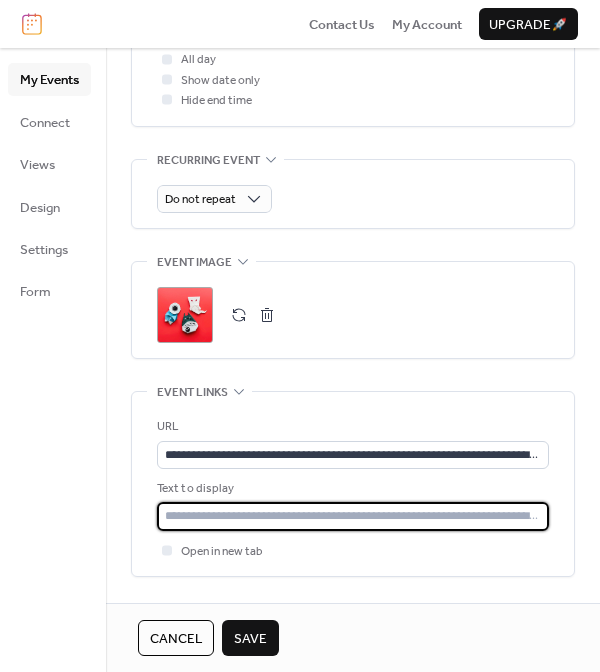 click at bounding box center (353, 516) 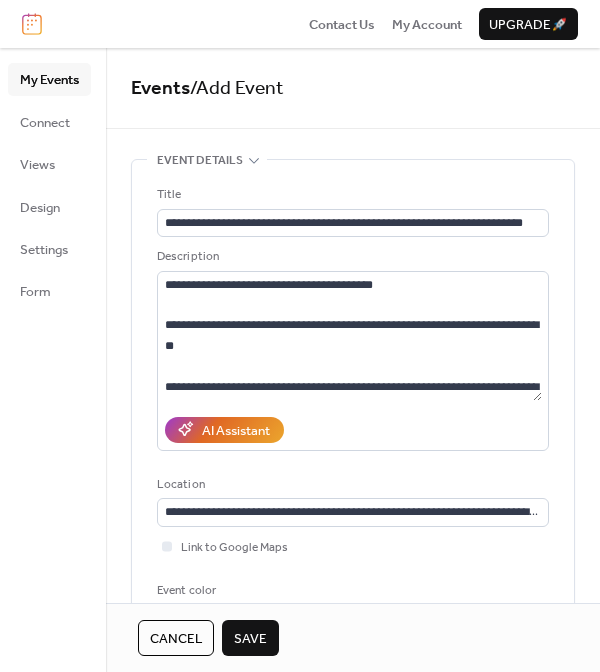 scroll, scrollTop: 0, scrollLeft: 0, axis: both 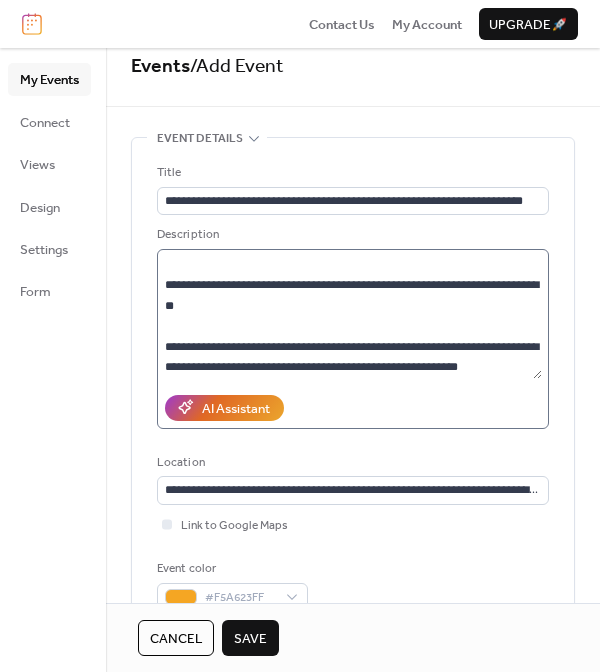 type on "**********" 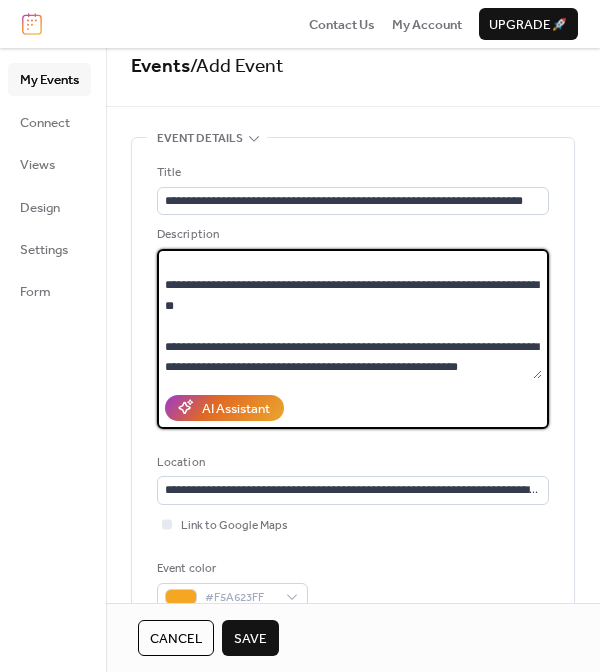 click on "**********" at bounding box center [349, 314] 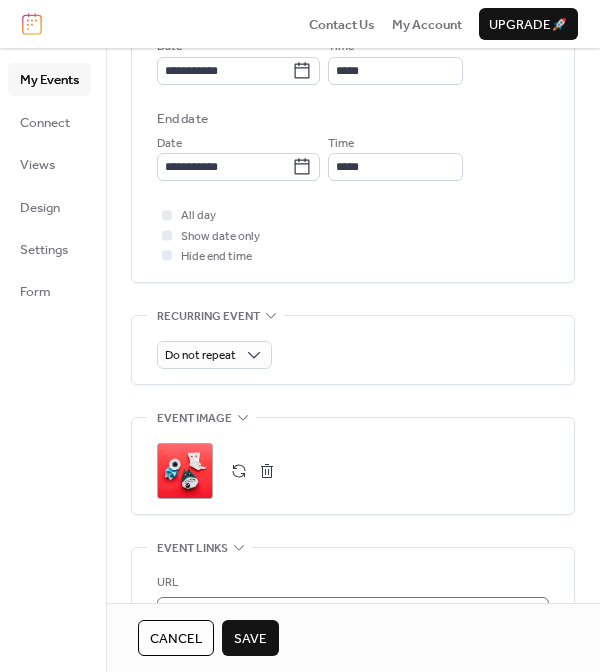 scroll, scrollTop: 706, scrollLeft: 0, axis: vertical 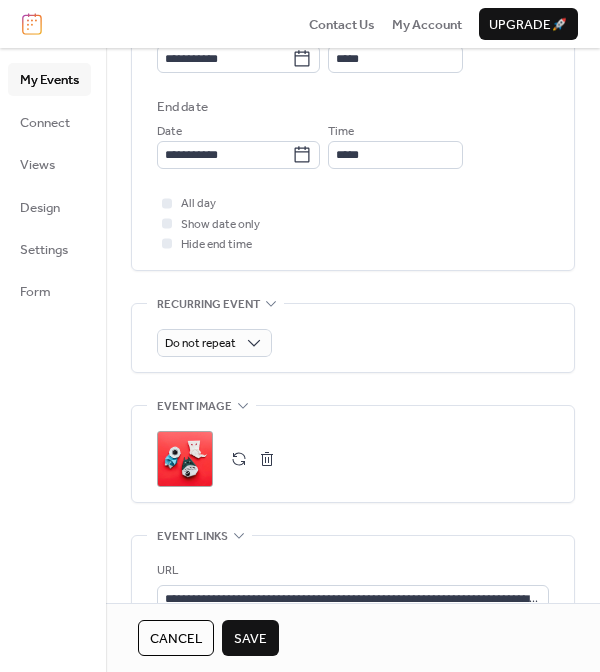 type on "**********" 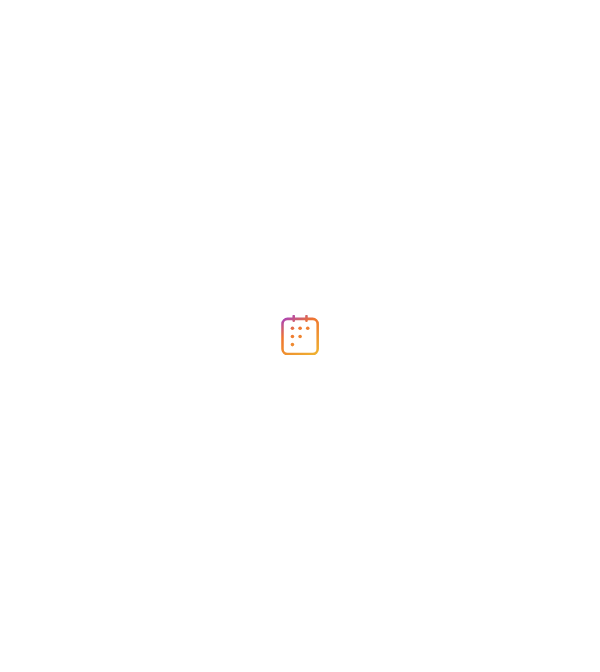 scroll, scrollTop: 0, scrollLeft: 0, axis: both 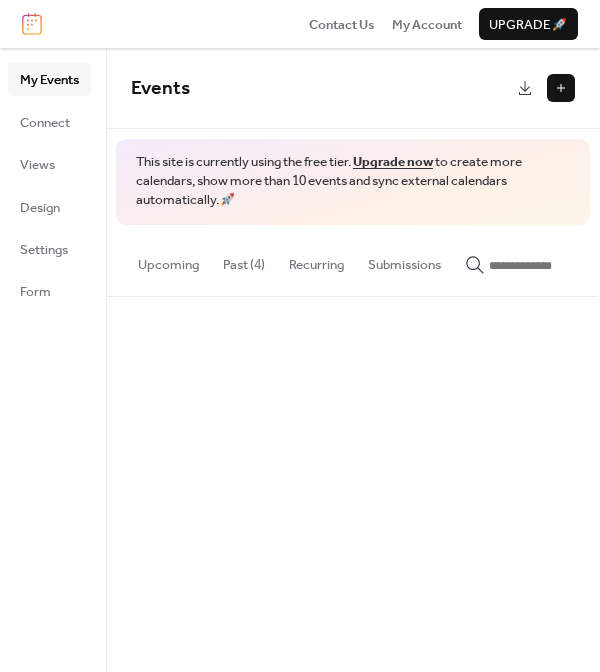click on "Past (4)" at bounding box center [244, 260] 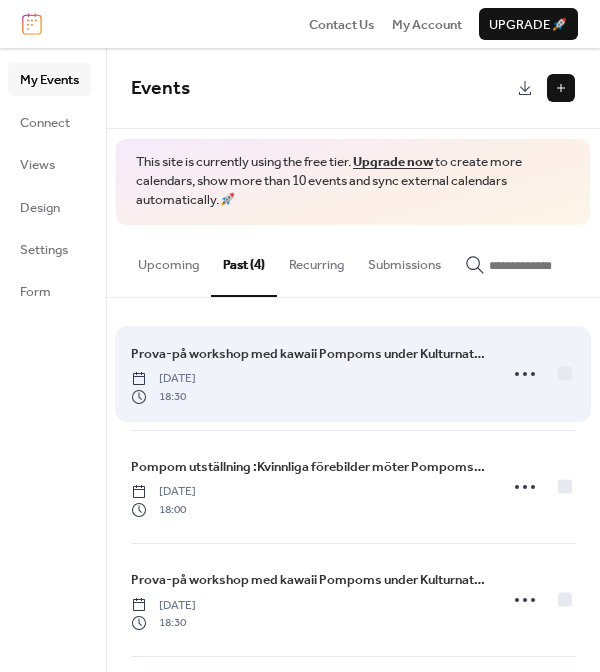 scroll, scrollTop: 0, scrollLeft: 0, axis: both 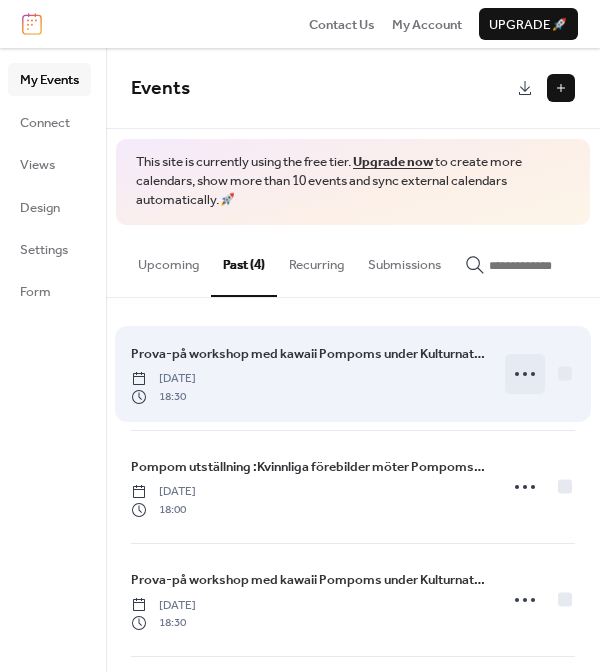 click 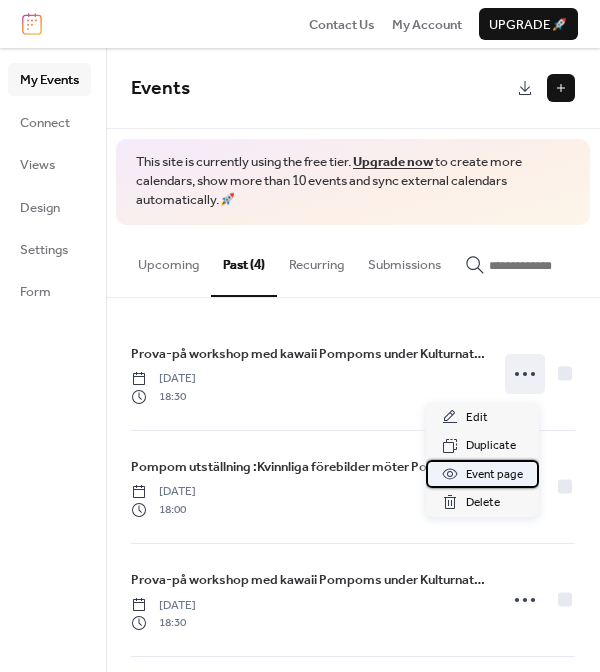 click on "Event page" at bounding box center [494, 475] 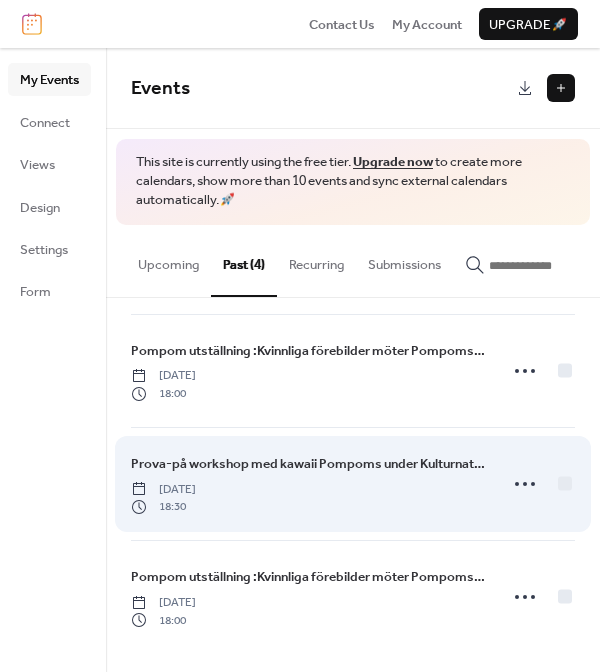 scroll, scrollTop: 115, scrollLeft: 0, axis: vertical 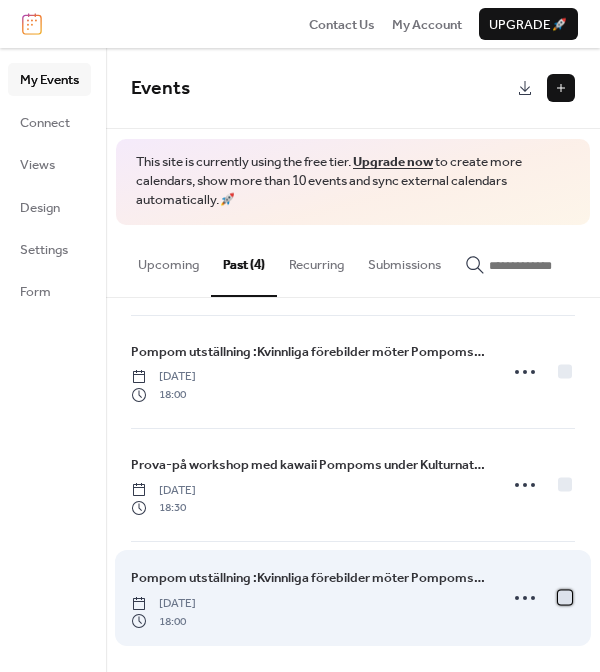 click at bounding box center [565, 598] 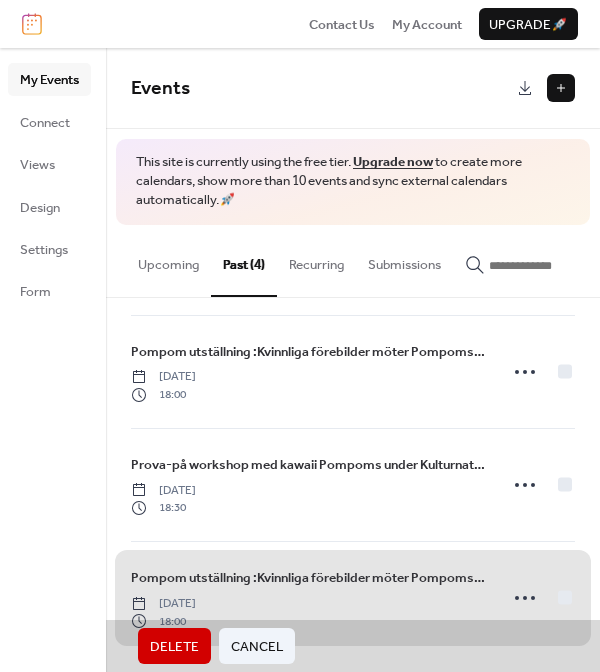 click on "Delete" at bounding box center [174, 647] 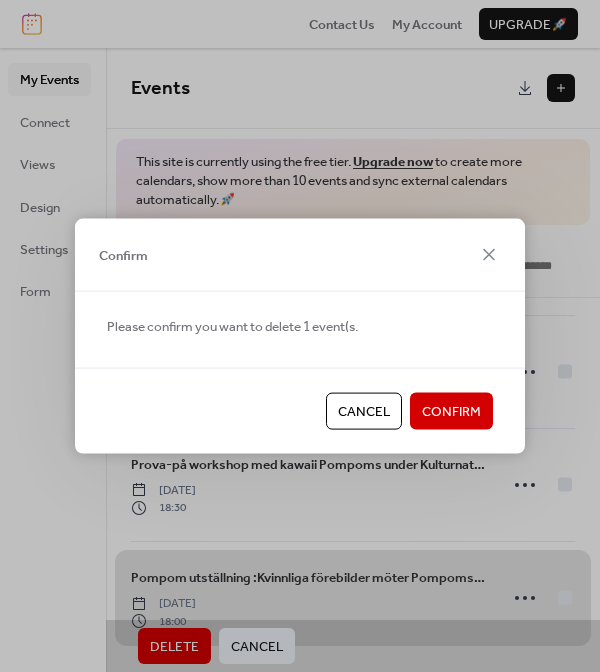click on "Confirm" at bounding box center (451, 412) 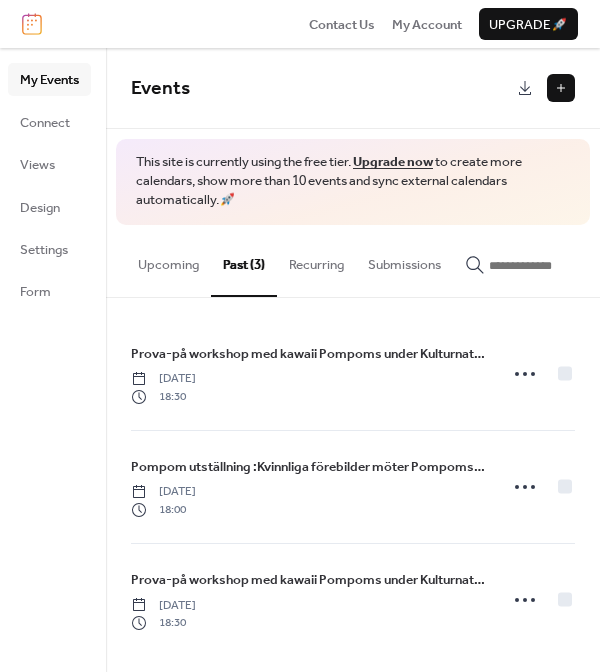scroll, scrollTop: 0, scrollLeft: 0, axis: both 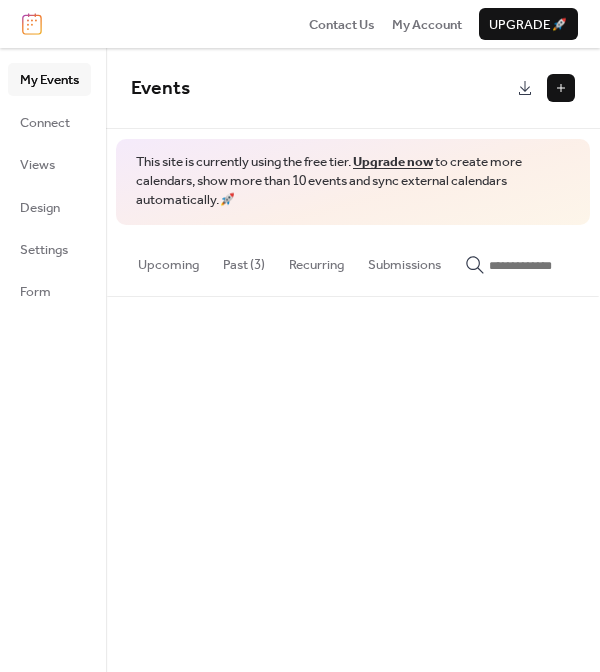 click on "Past (3)" at bounding box center [244, 260] 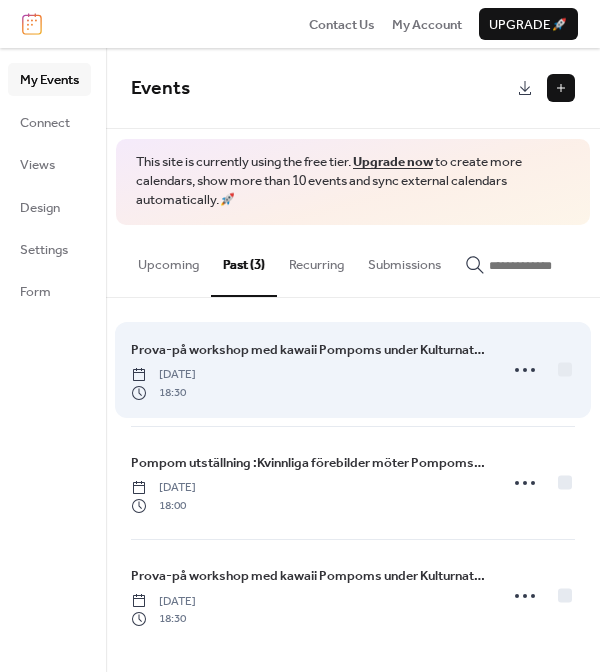 scroll, scrollTop: 4, scrollLeft: 0, axis: vertical 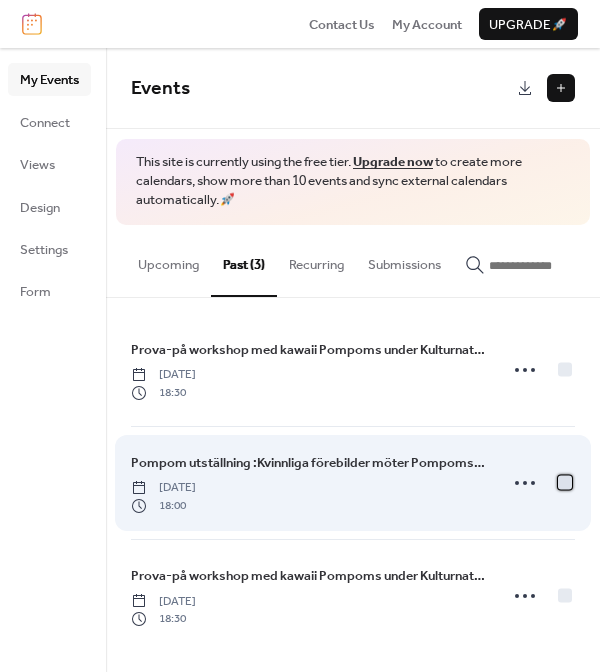click at bounding box center [565, 482] 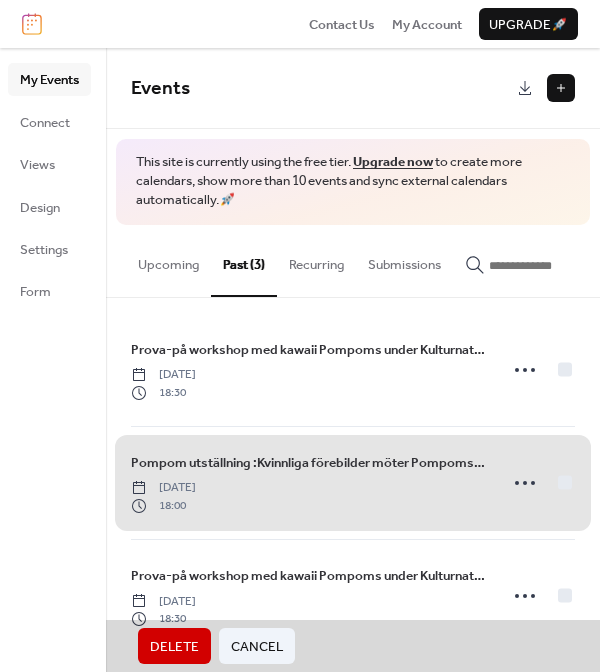 click on "Delete" at bounding box center (174, 647) 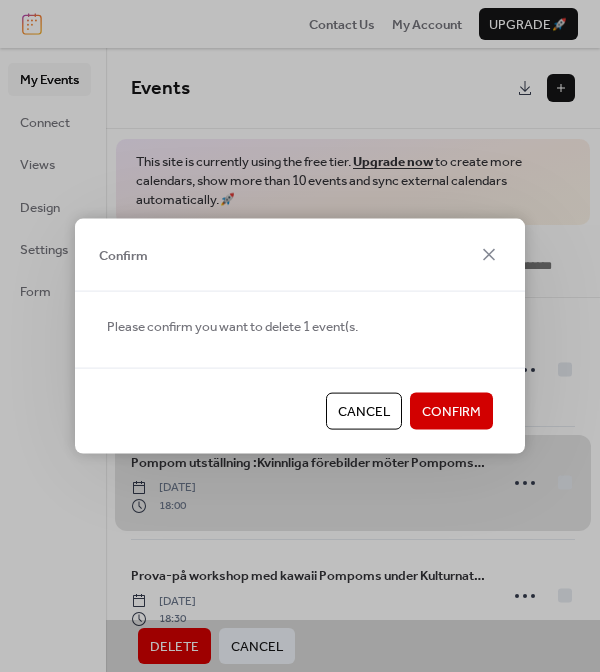 click on "Confirm" at bounding box center [451, 412] 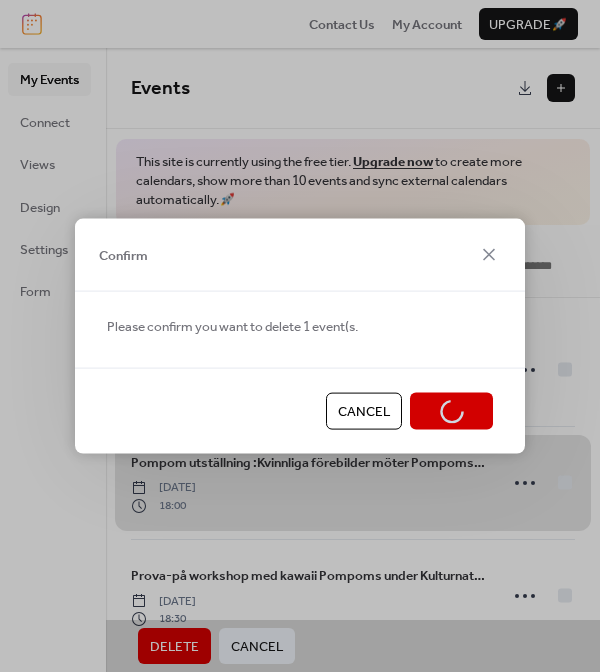 scroll, scrollTop: 0, scrollLeft: 0, axis: both 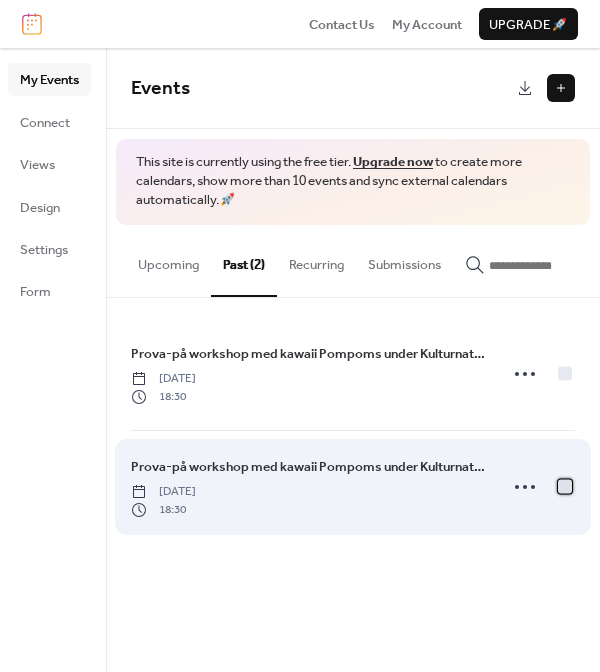 click at bounding box center (565, 486) 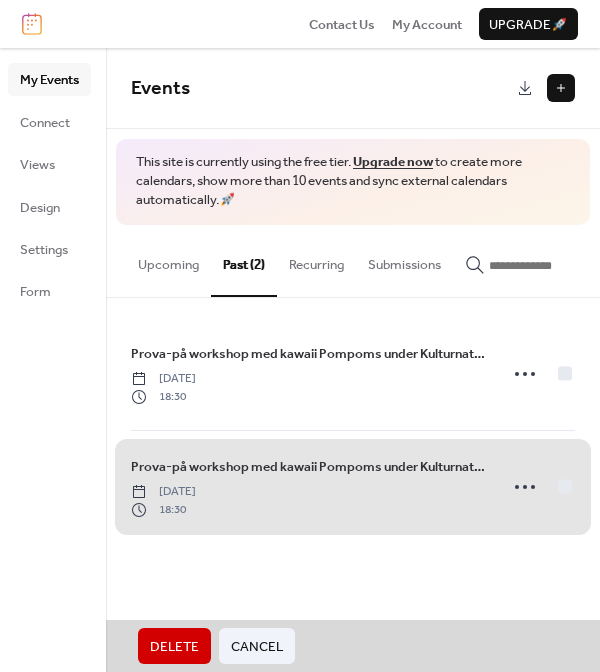 click on "Delete" at bounding box center (174, 646) 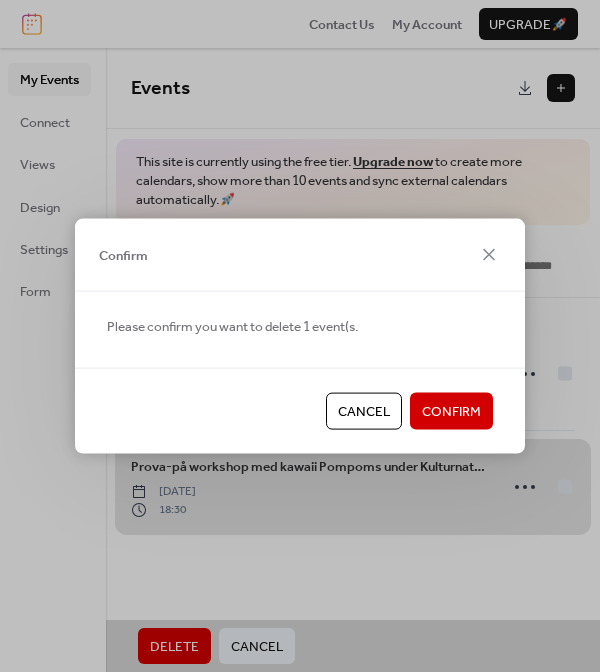 click on "Confirm" at bounding box center [451, 412] 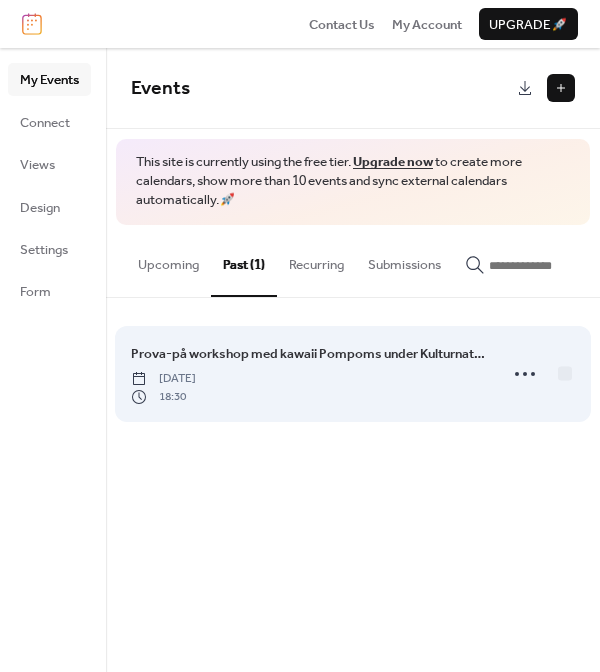 click on "Prova-på workshop med kawaii Pompoms under Kulturnatta" at bounding box center [308, 354] 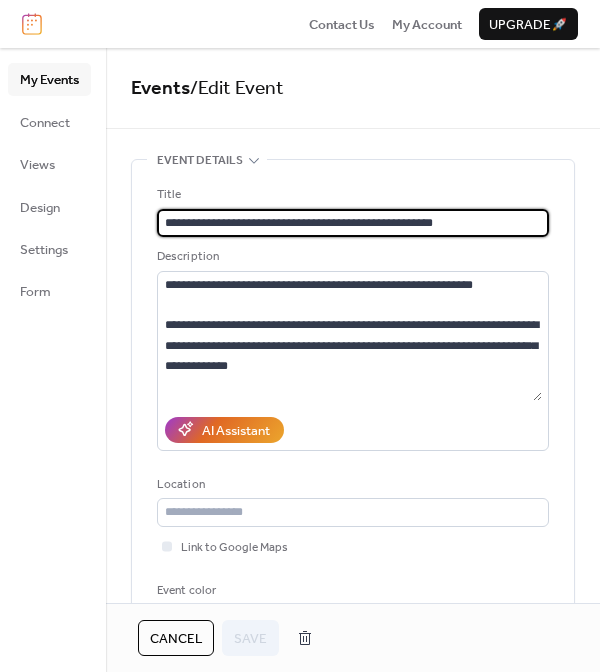 click on "**********" at bounding box center (353, 223) 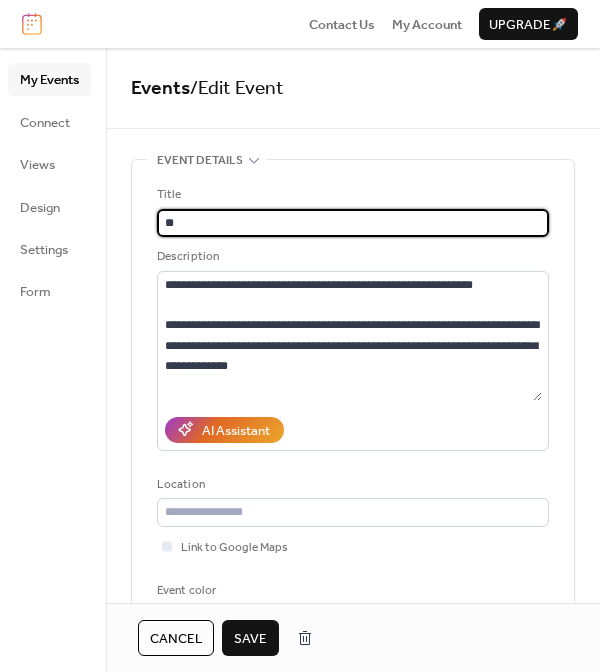 type on "*" 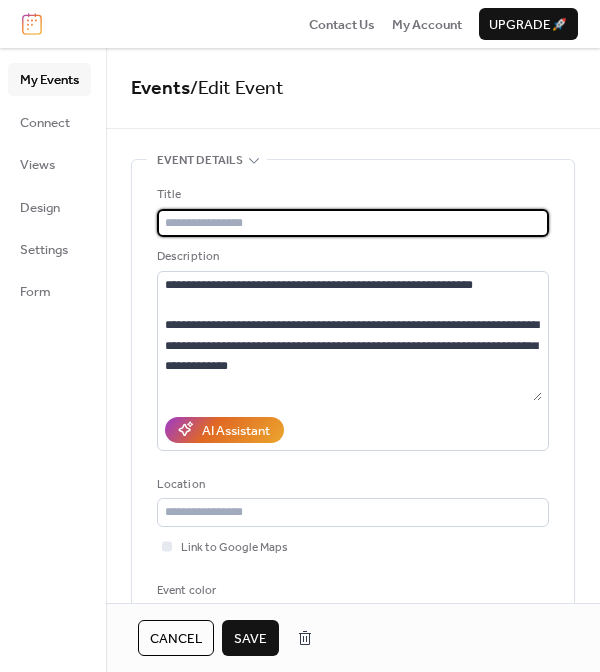 type 